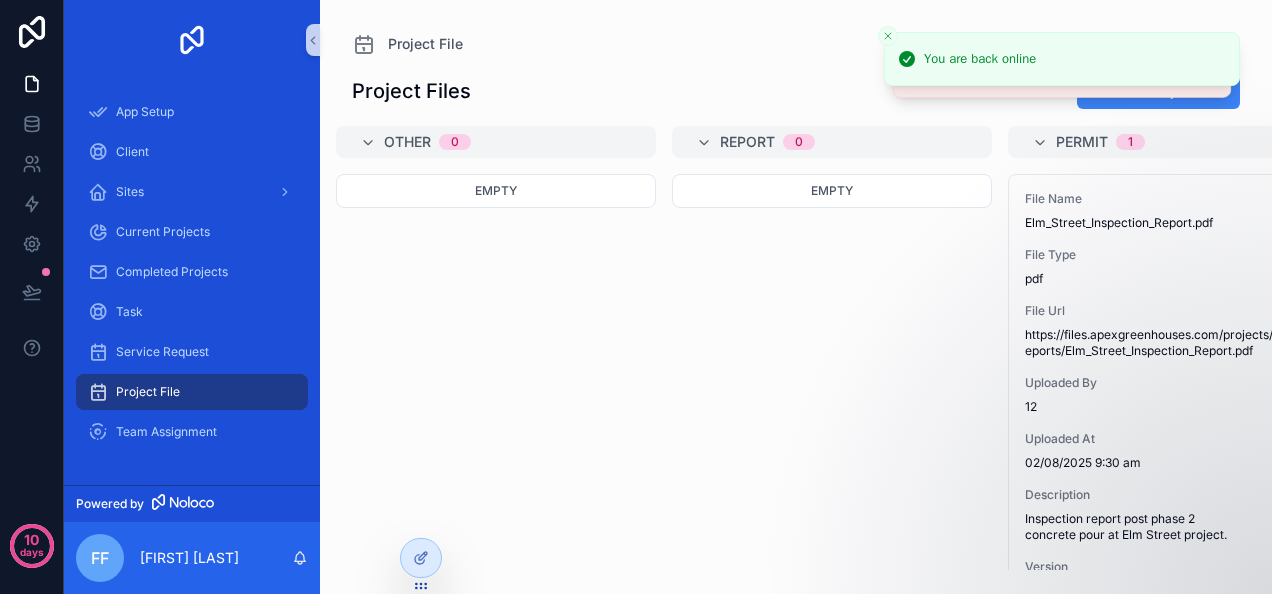 scroll, scrollTop: 0, scrollLeft: 0, axis: both 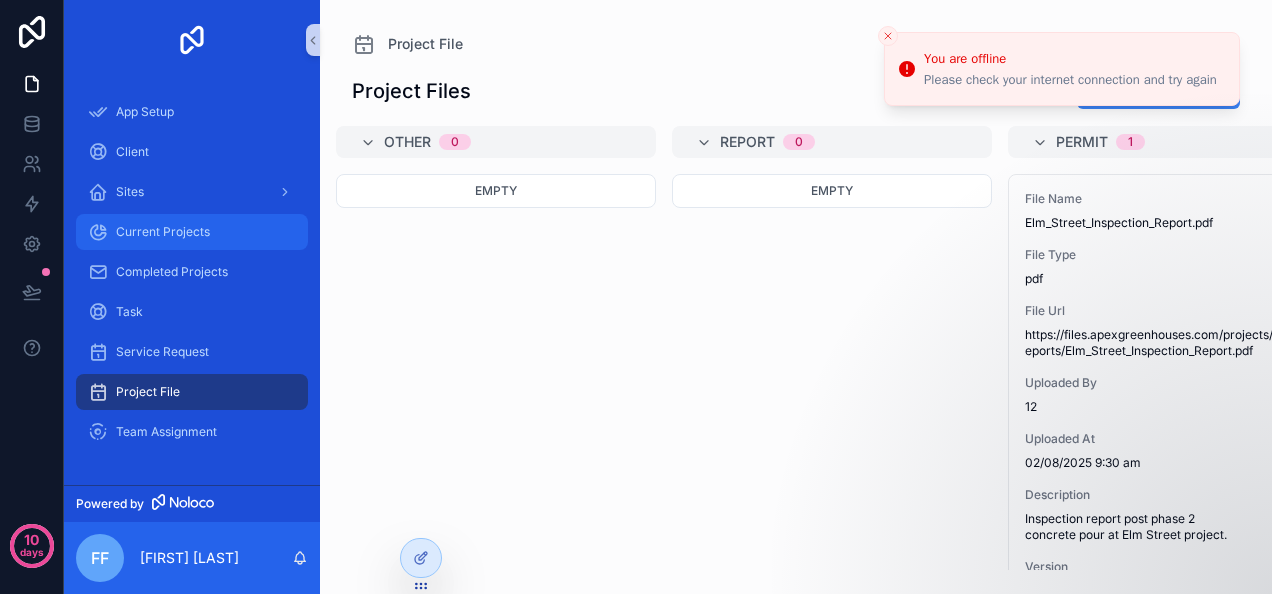 click on "Current Projects" at bounding box center [163, 232] 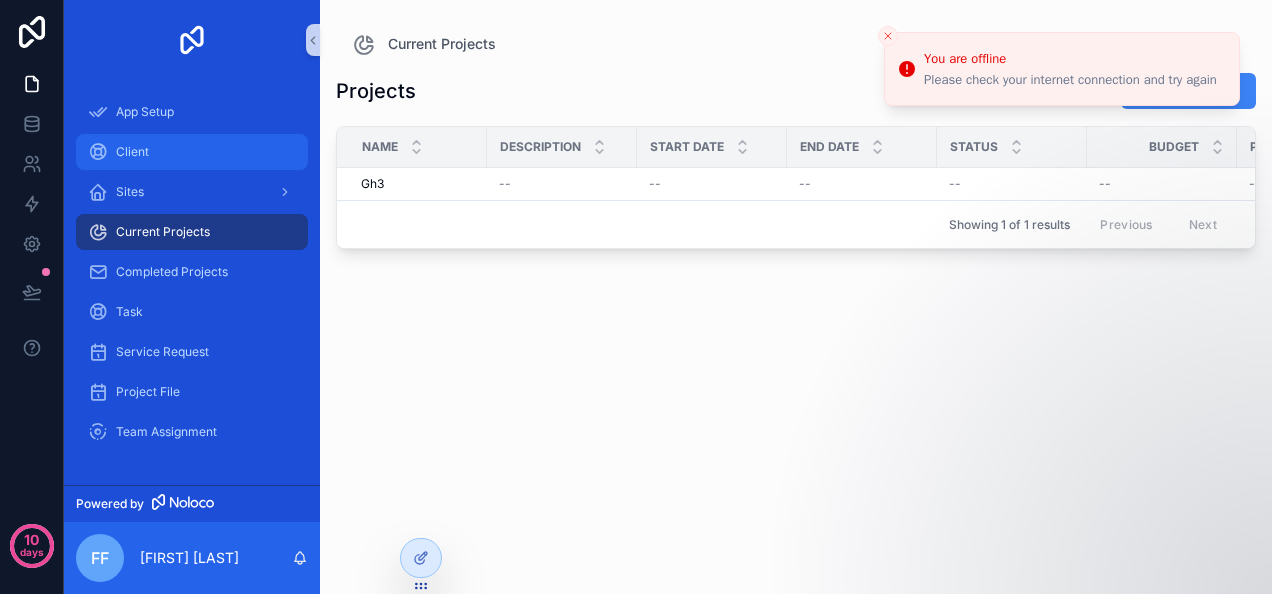 click on "Client" at bounding box center [192, 152] 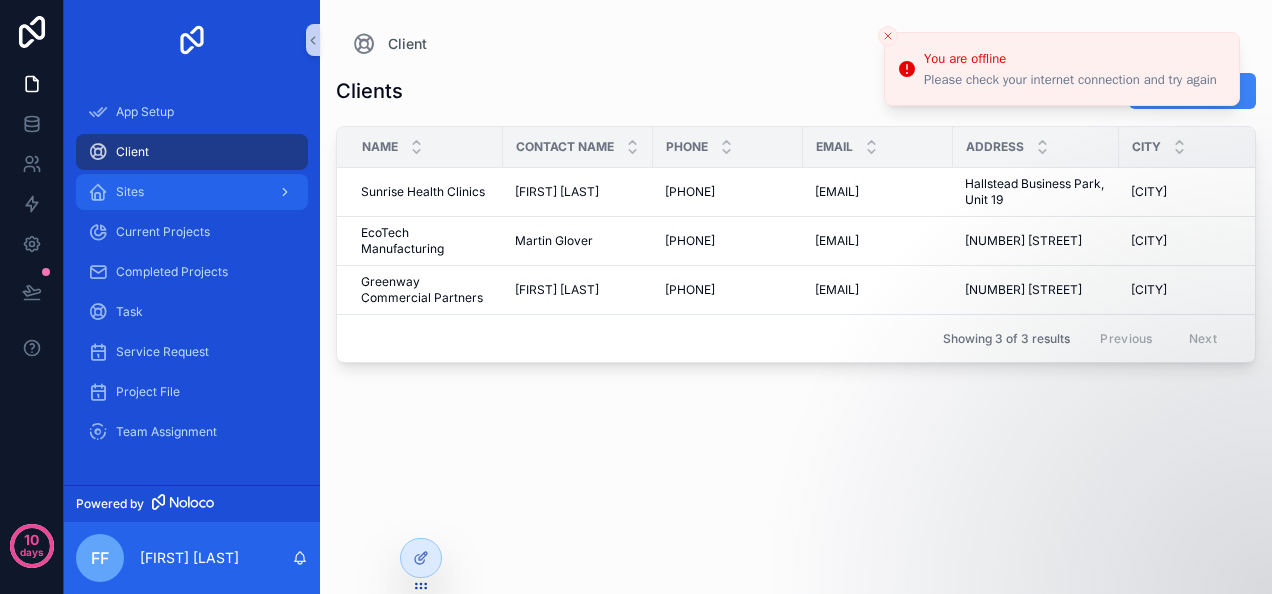 click on "Sites" at bounding box center (192, 192) 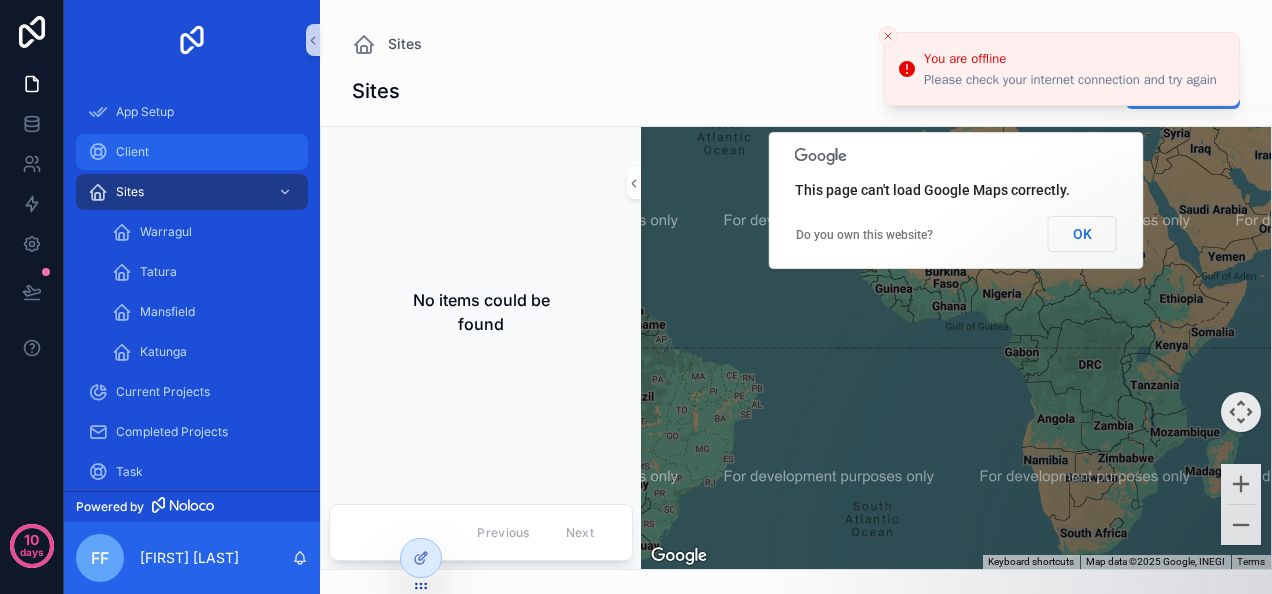 click on "Client" at bounding box center [192, 152] 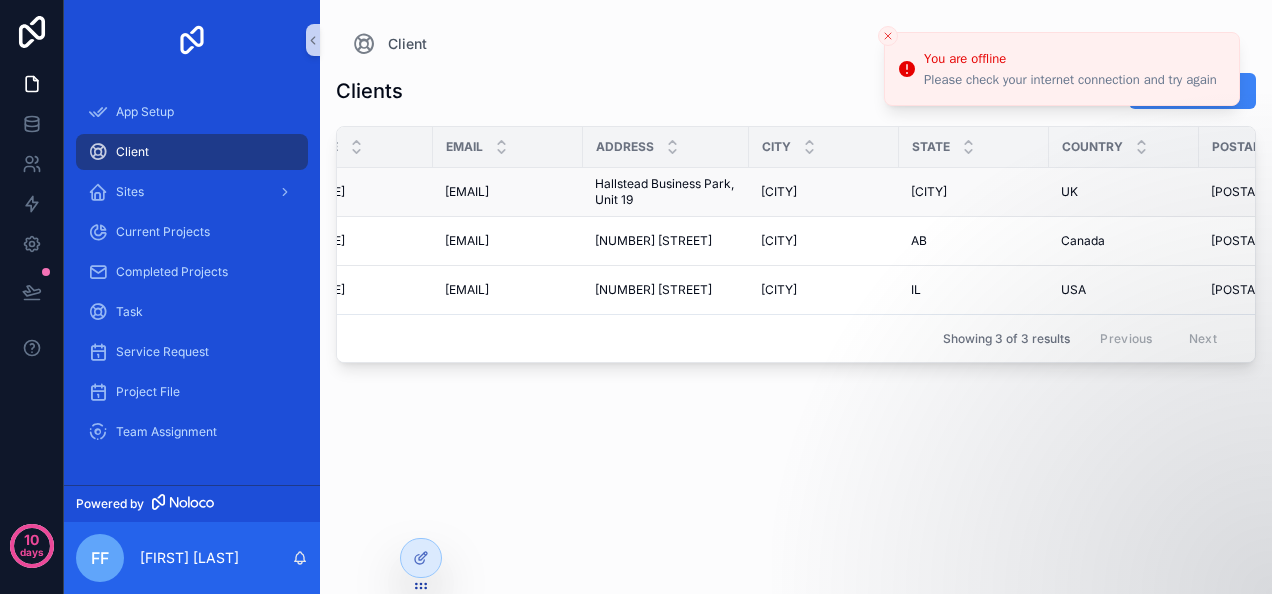 scroll, scrollTop: 0, scrollLeft: 0, axis: both 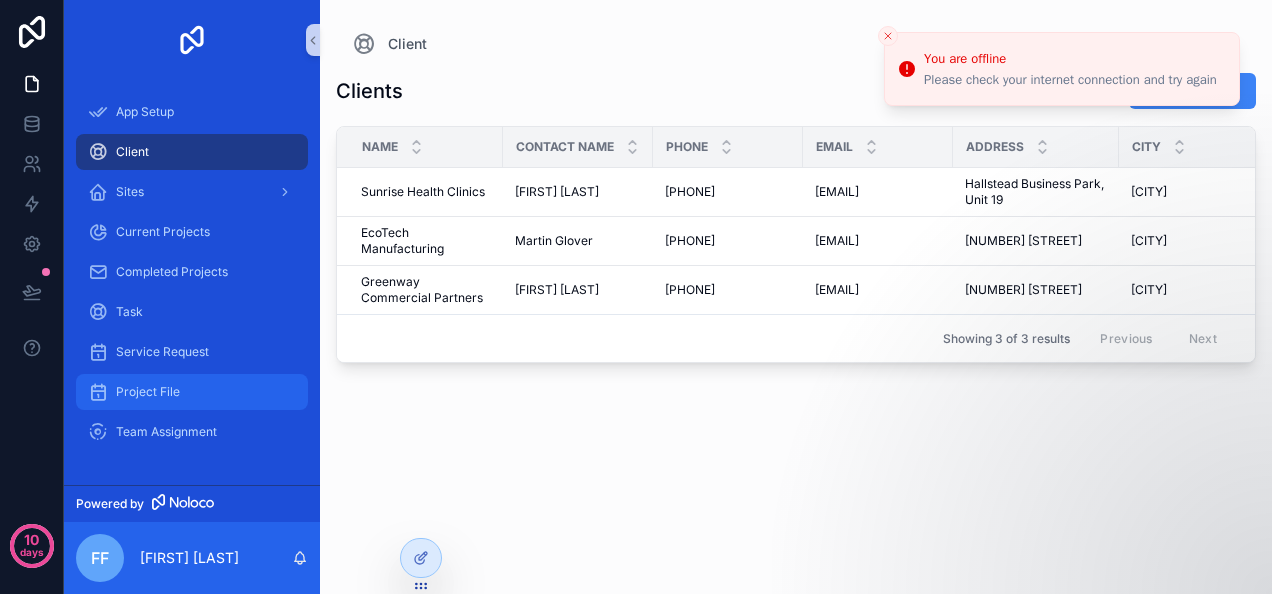 click on "Project File" at bounding box center [148, 392] 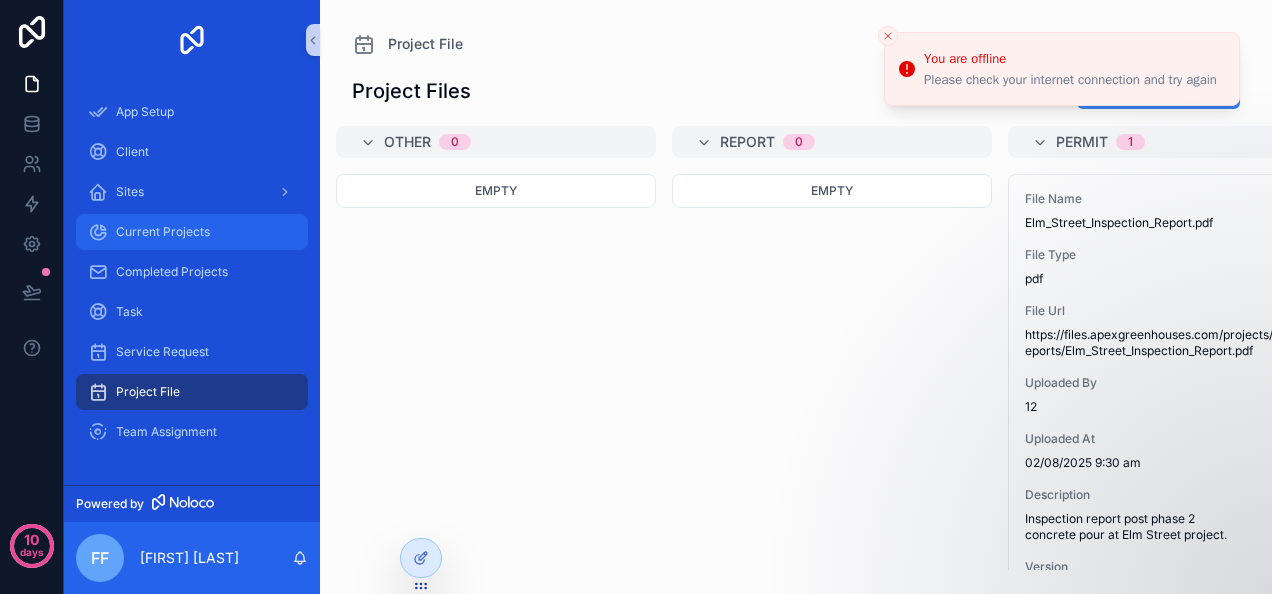 click on "Current Projects" at bounding box center (192, 232) 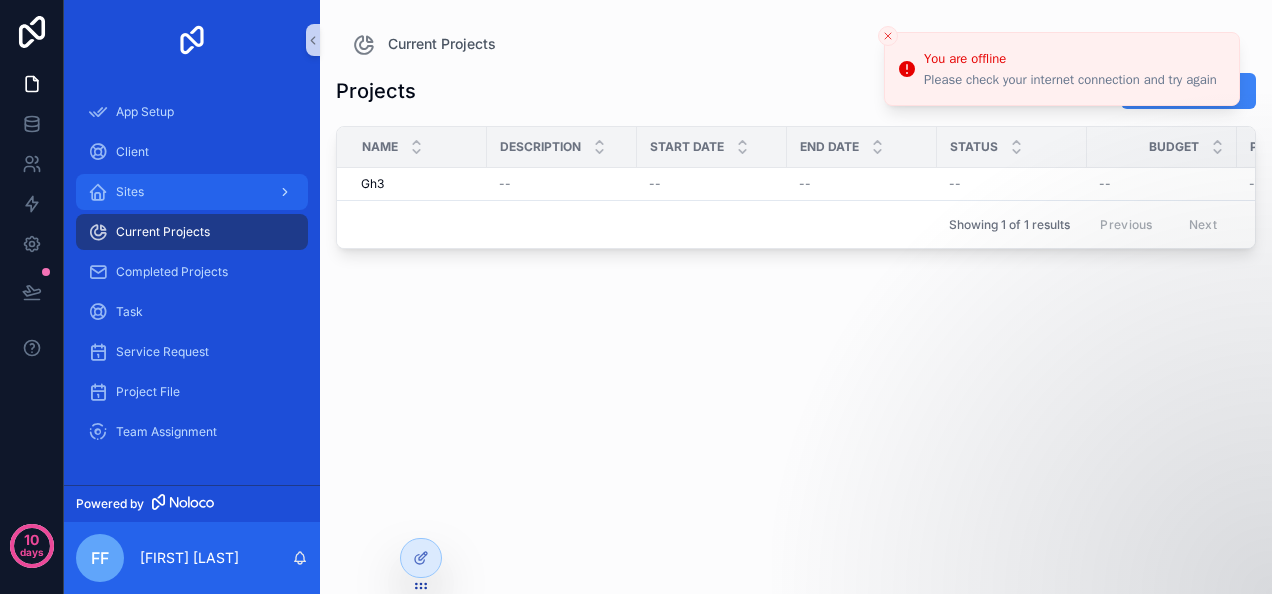 click on "Sites" at bounding box center (192, 192) 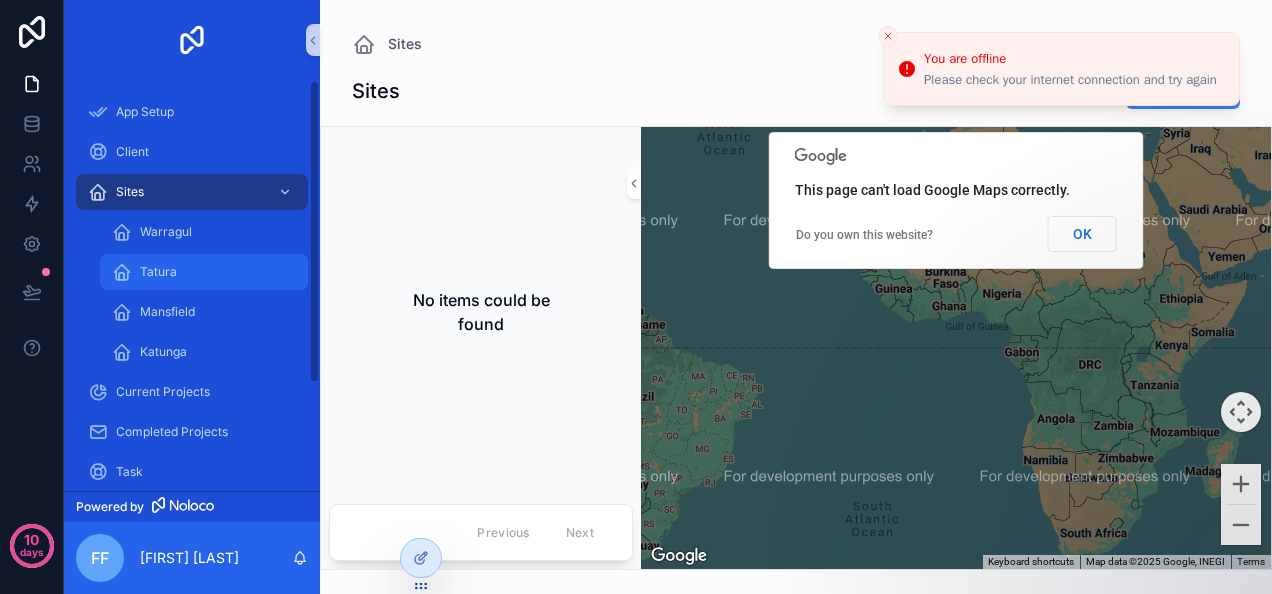 click on "Tatura" at bounding box center [204, 272] 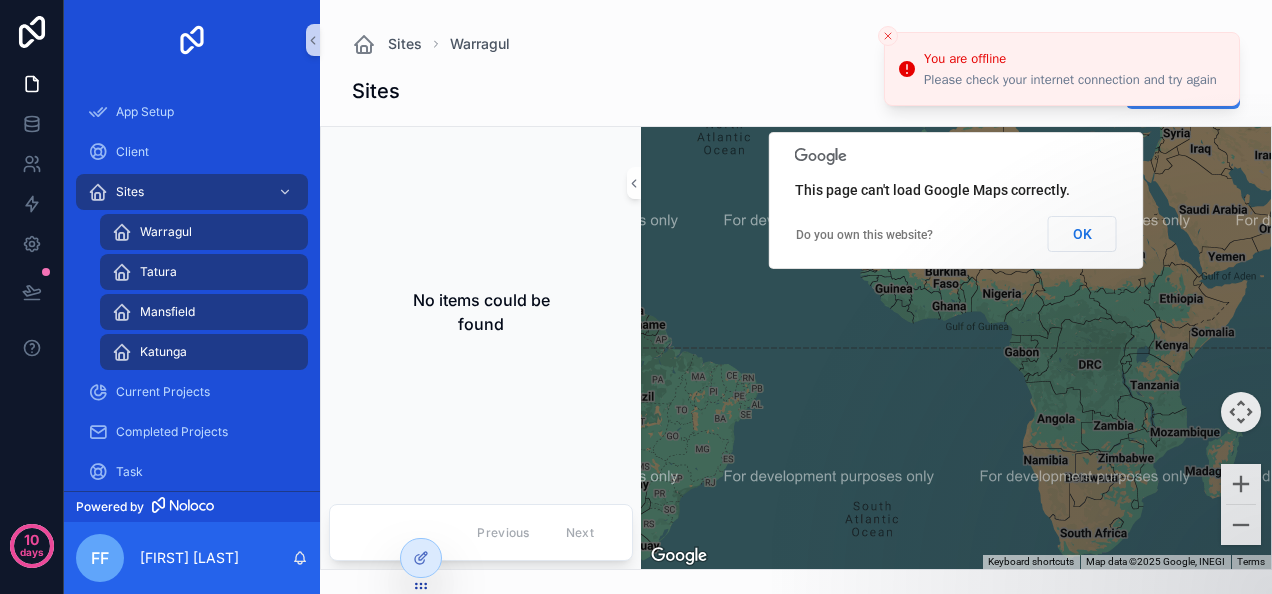 click on "Warragul" at bounding box center (166, 232) 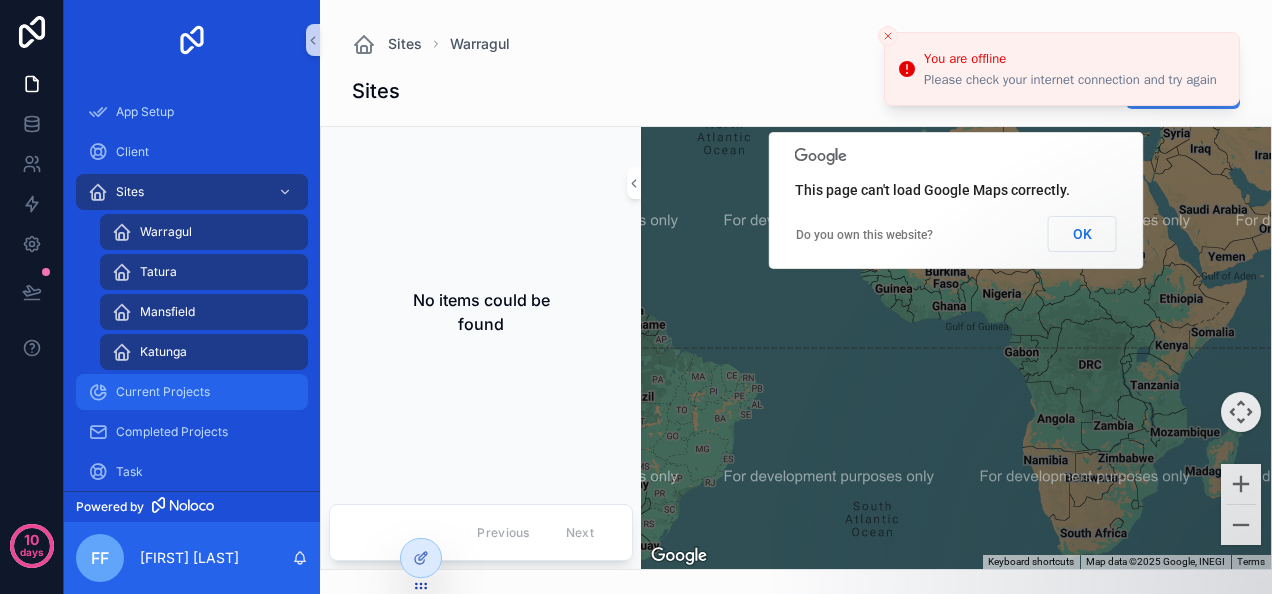 click on "Current Projects" at bounding box center [163, 392] 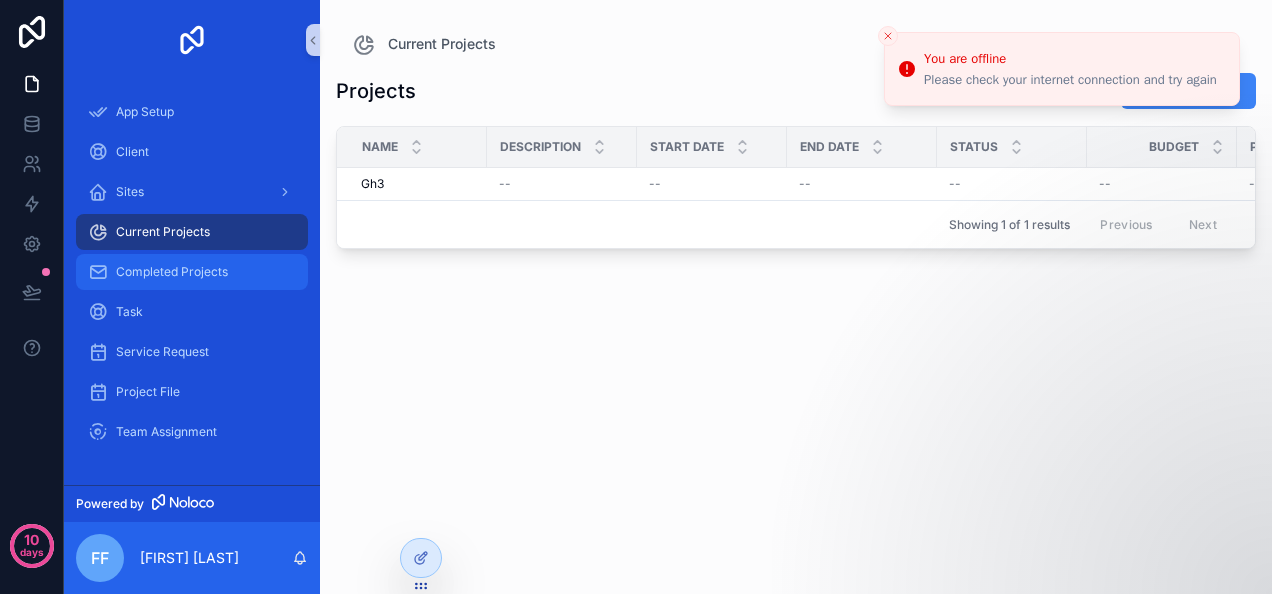 click on "Completed Projects" at bounding box center [172, 272] 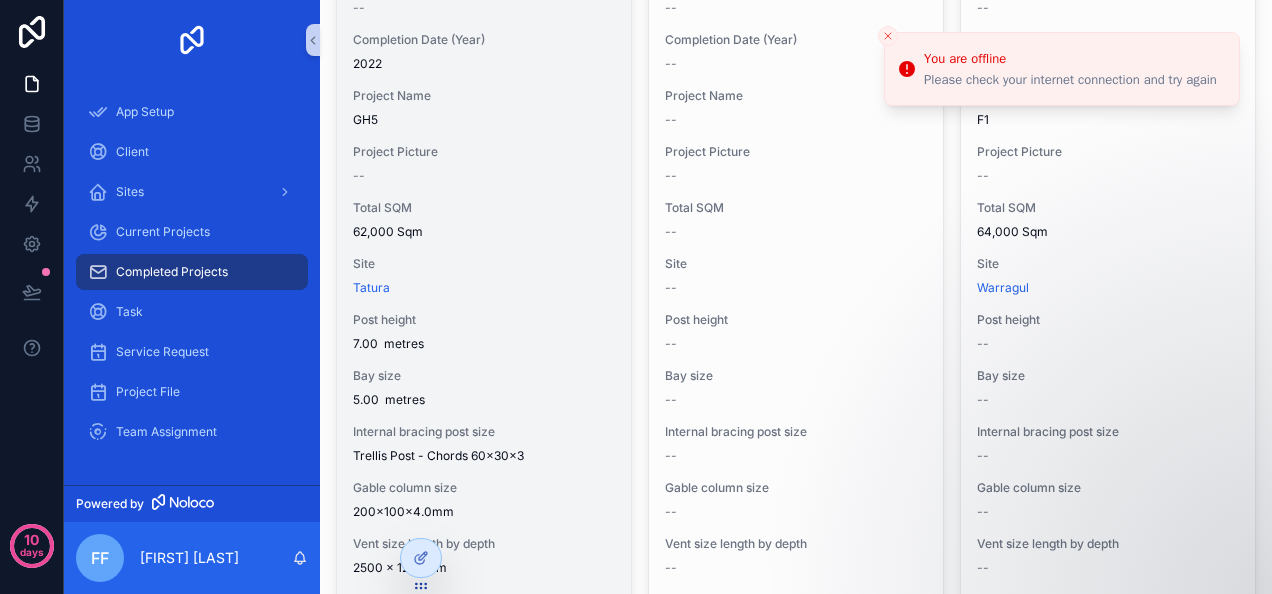 scroll, scrollTop: 200, scrollLeft: 0, axis: vertical 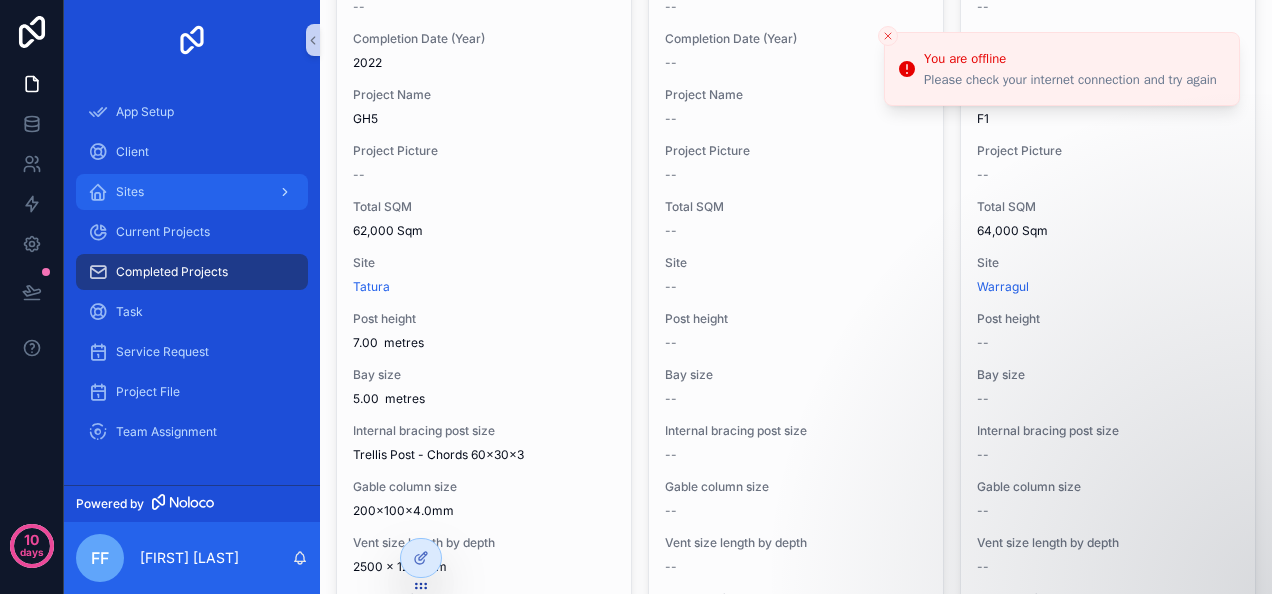 click on "Sites" at bounding box center [192, 192] 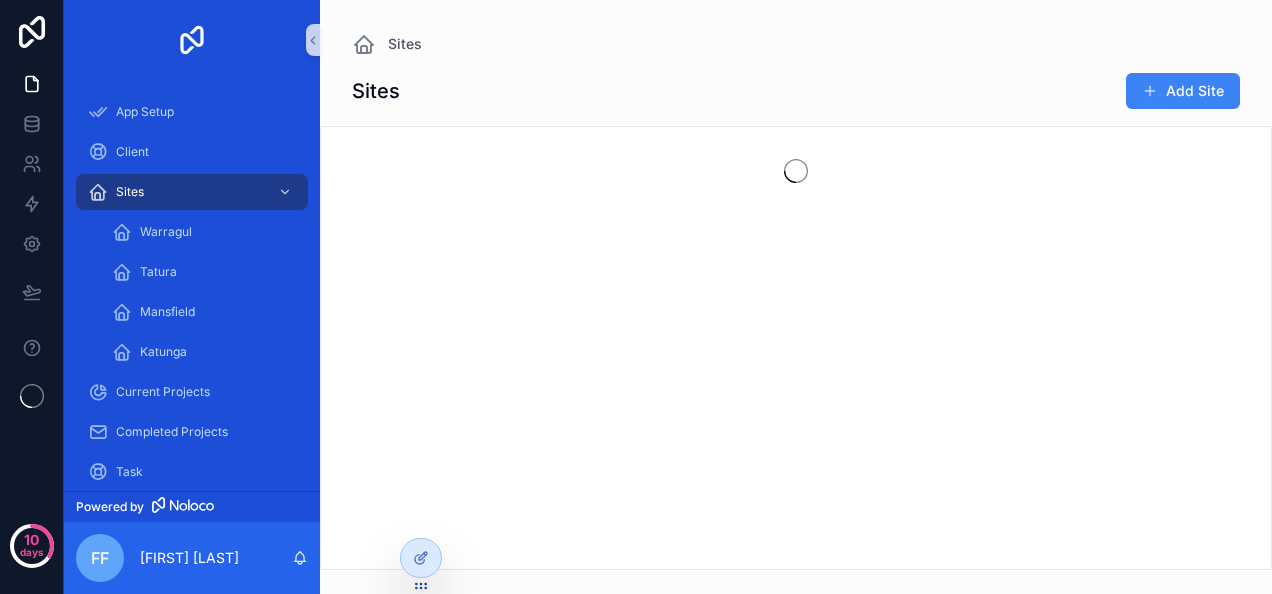 scroll, scrollTop: 0, scrollLeft: 0, axis: both 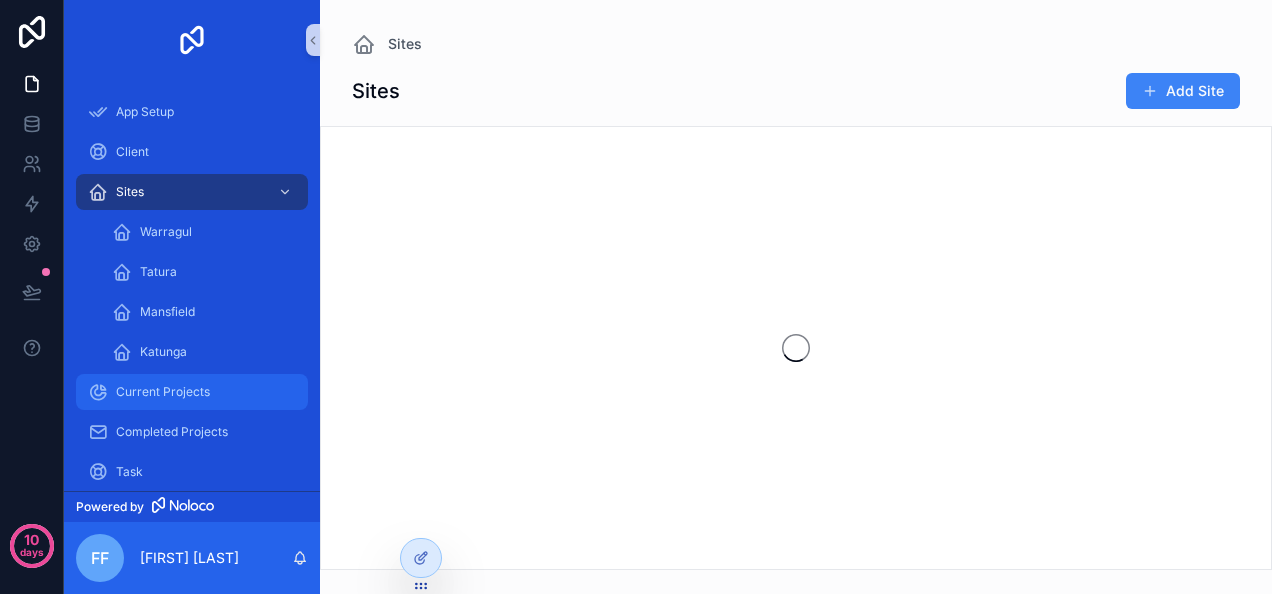 click on "Current Projects" at bounding box center (163, 392) 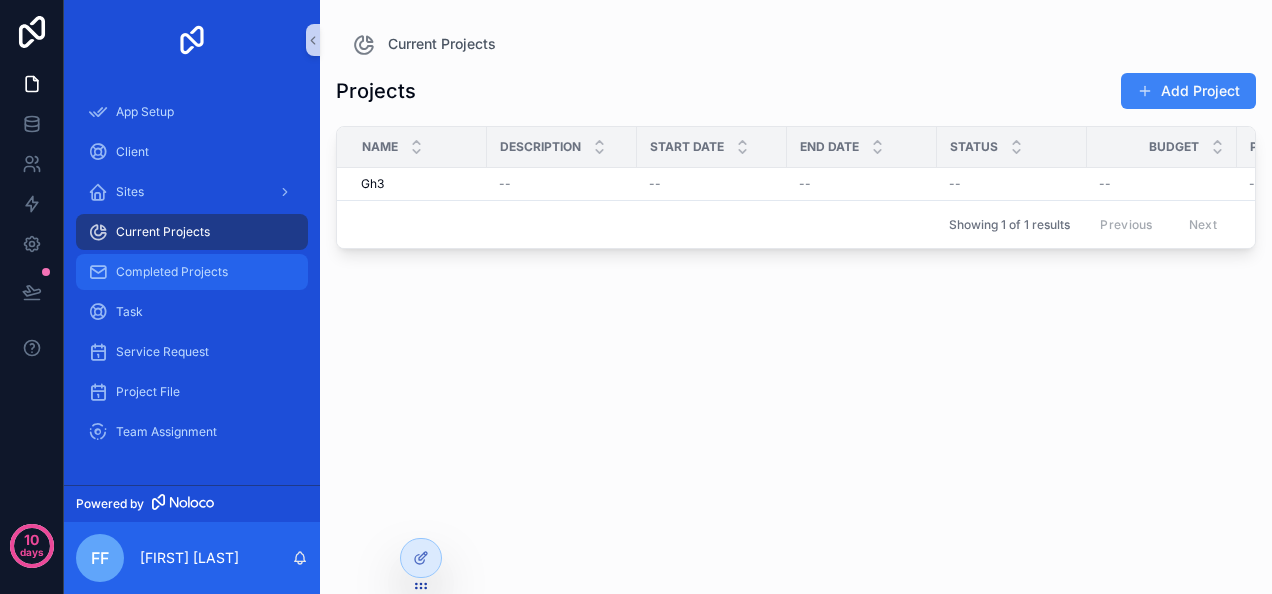 click on "Completed Projects" at bounding box center (172, 272) 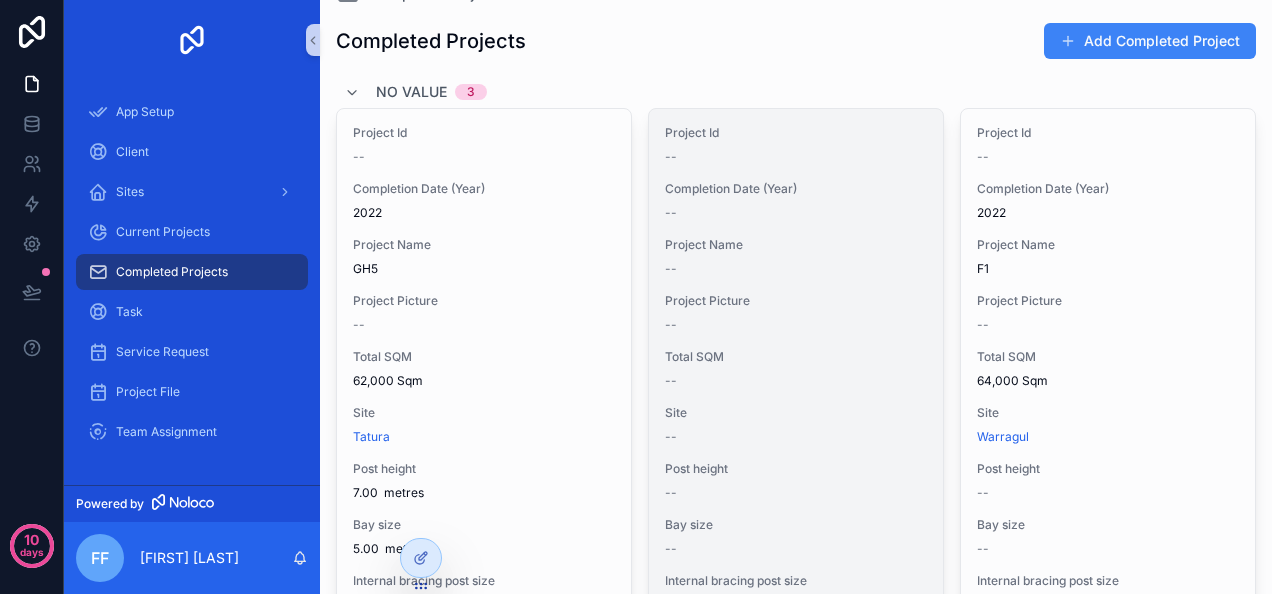 scroll, scrollTop: 56, scrollLeft: 0, axis: vertical 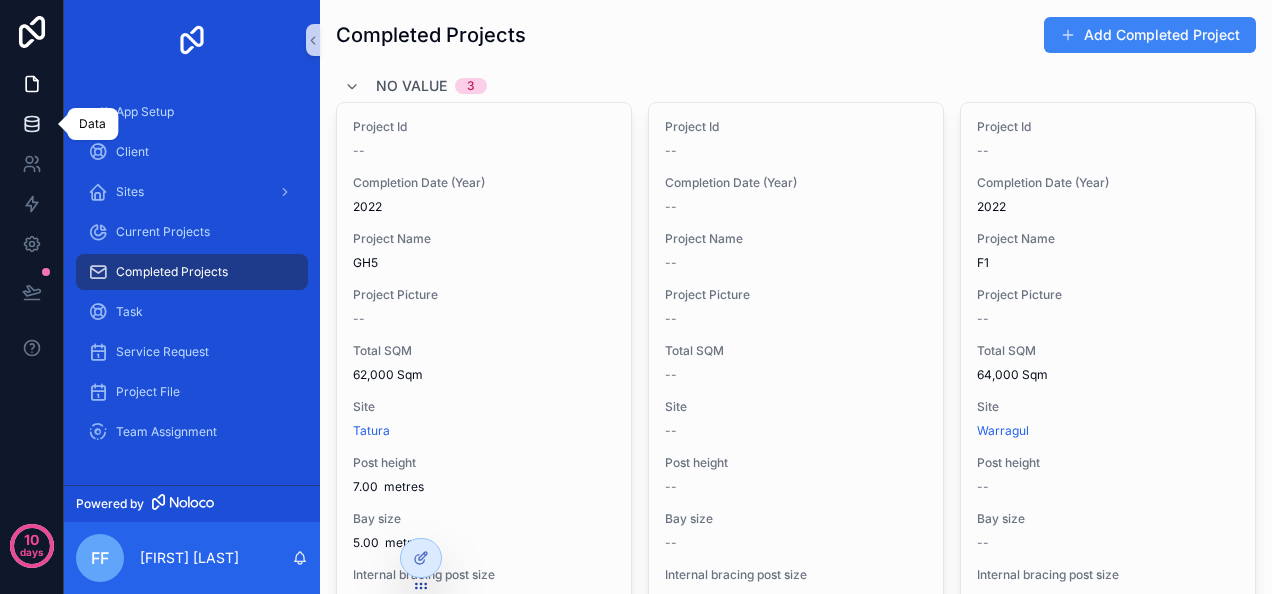 click at bounding box center [31, 124] 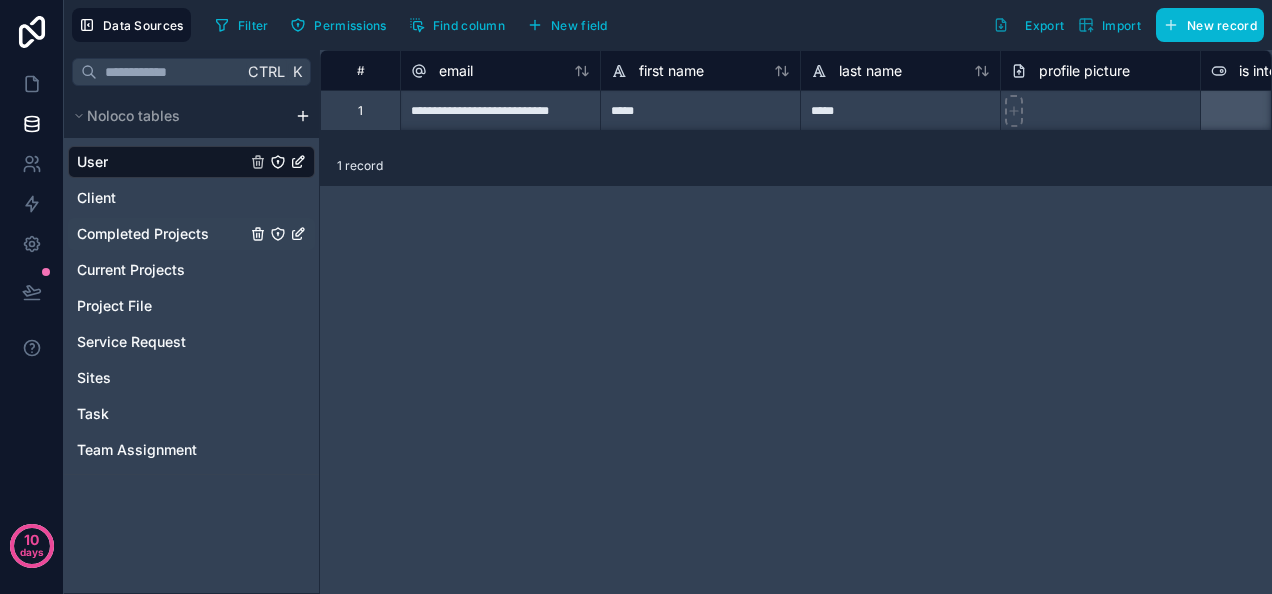click on "Completed Projects" at bounding box center [143, 234] 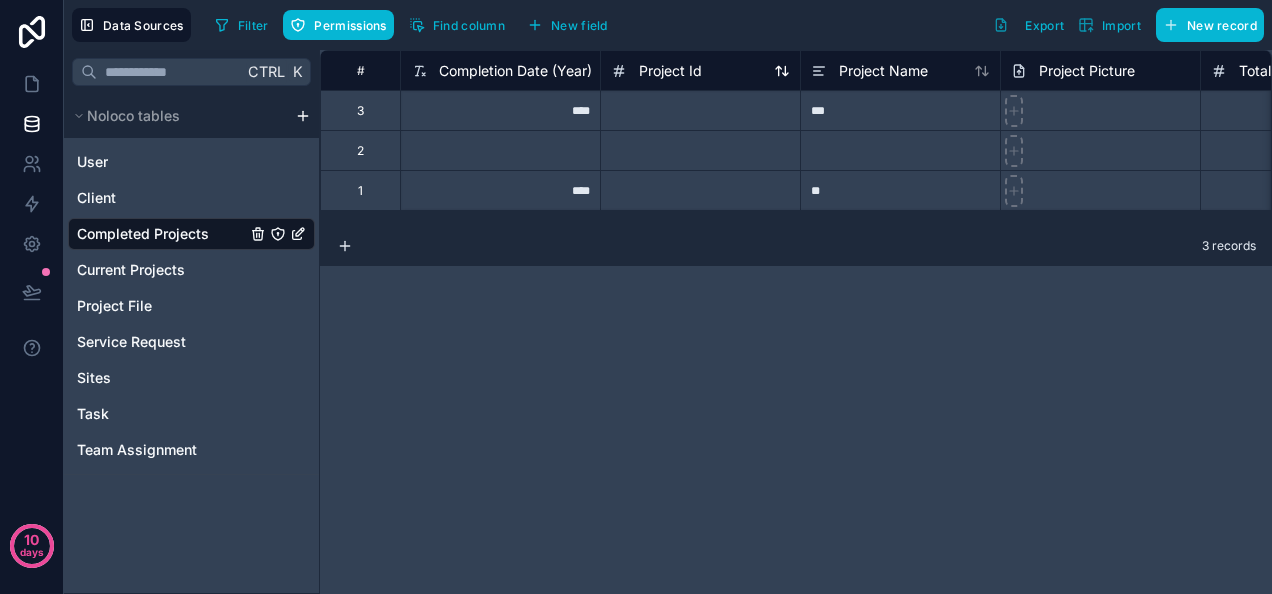 click on "Project Id" at bounding box center [700, 71] 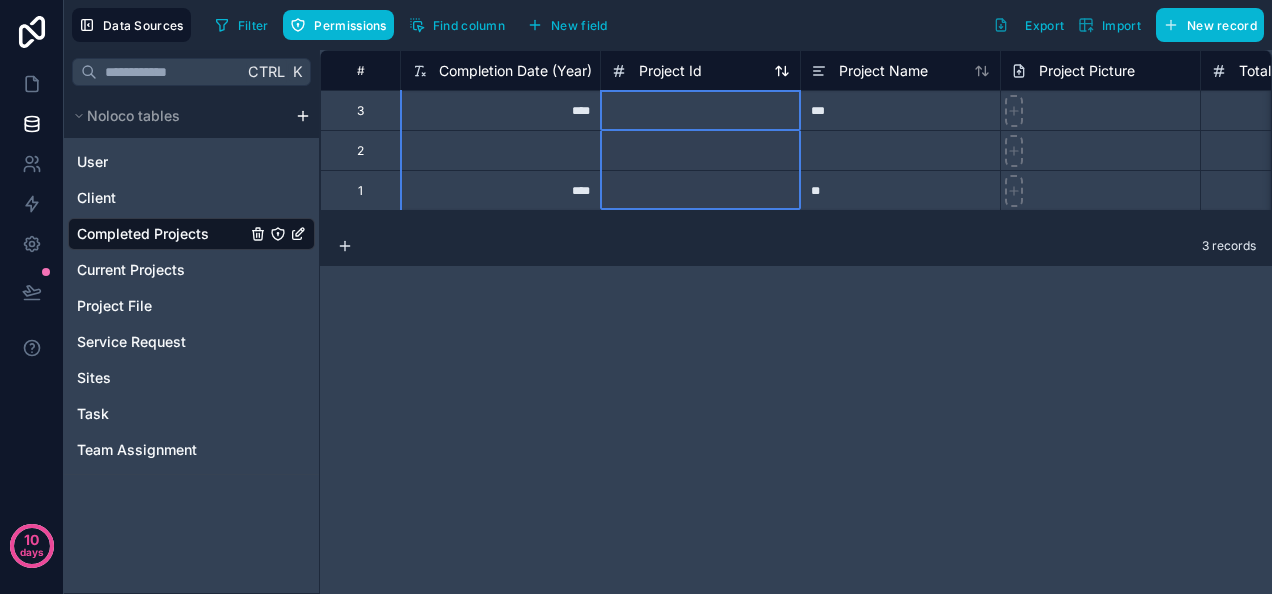 drag, startPoint x: 706, startPoint y: 65, endPoint x: 673, endPoint y: 79, distance: 35.846897 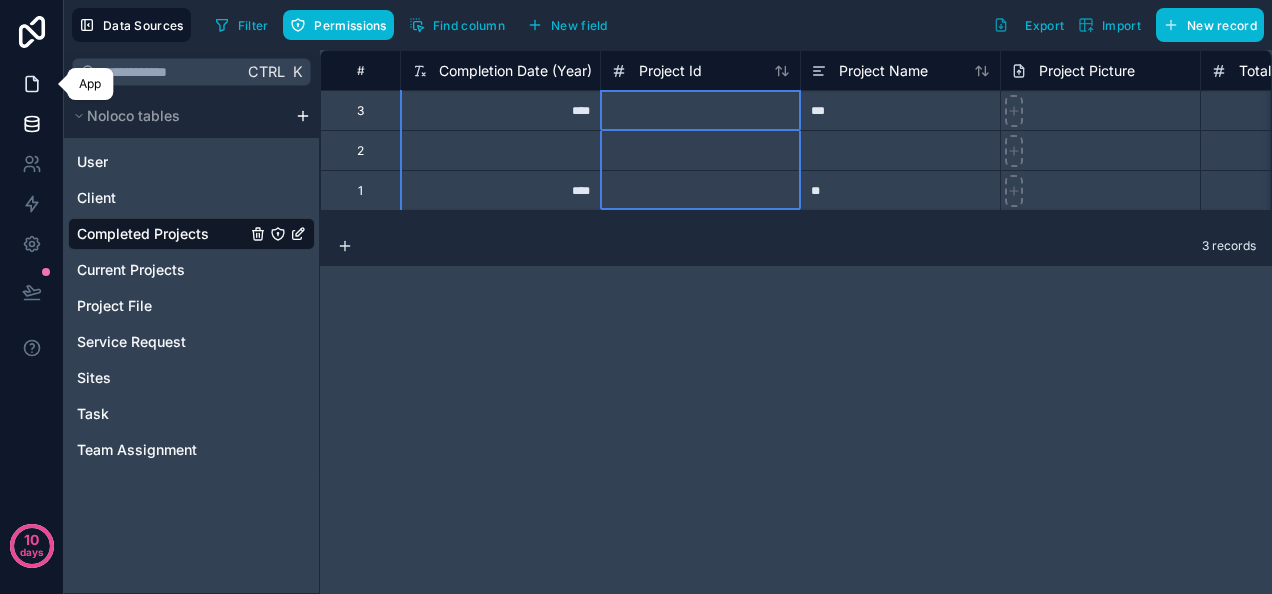 click 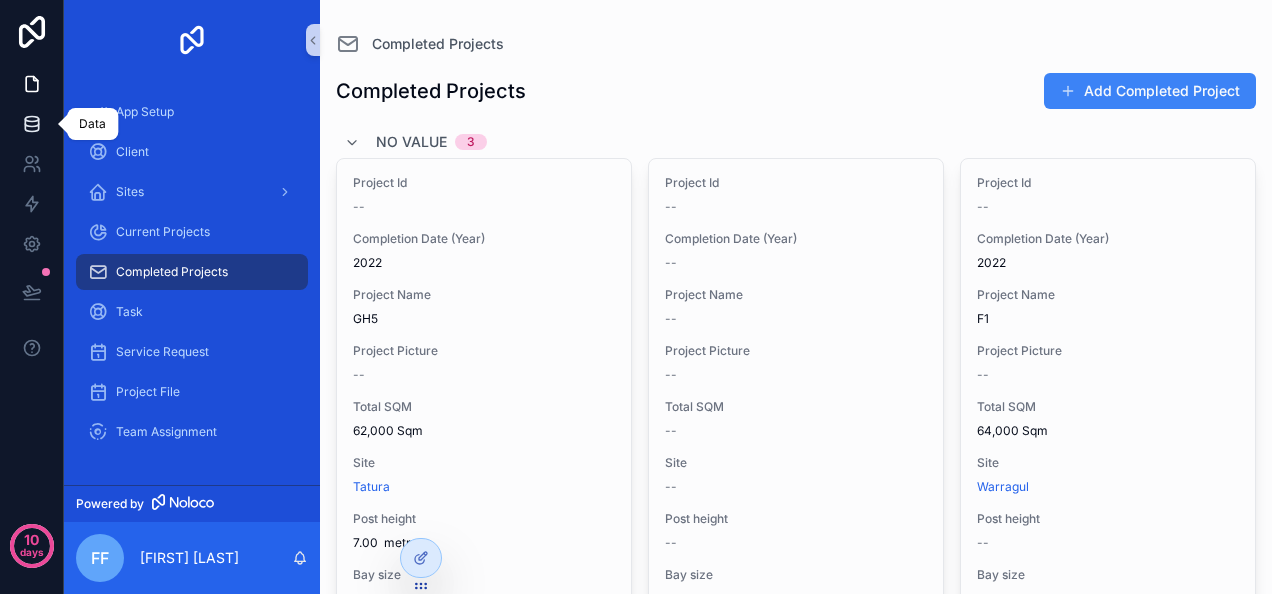 click at bounding box center (31, 124) 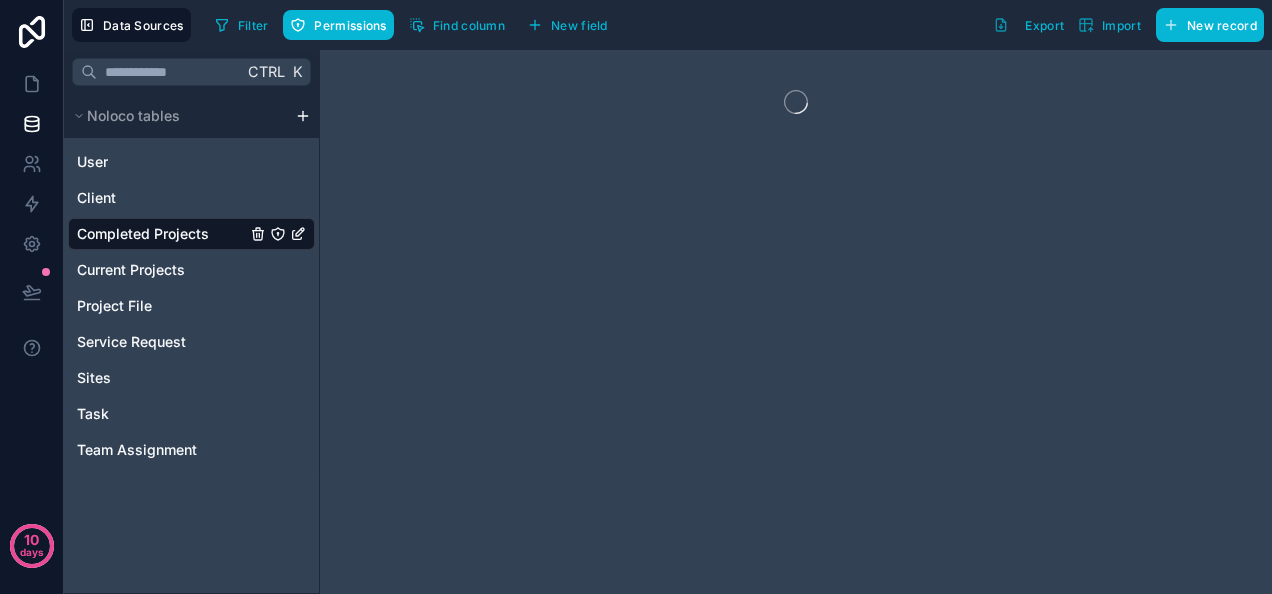 click on "Completed Projects" at bounding box center (191, 234) 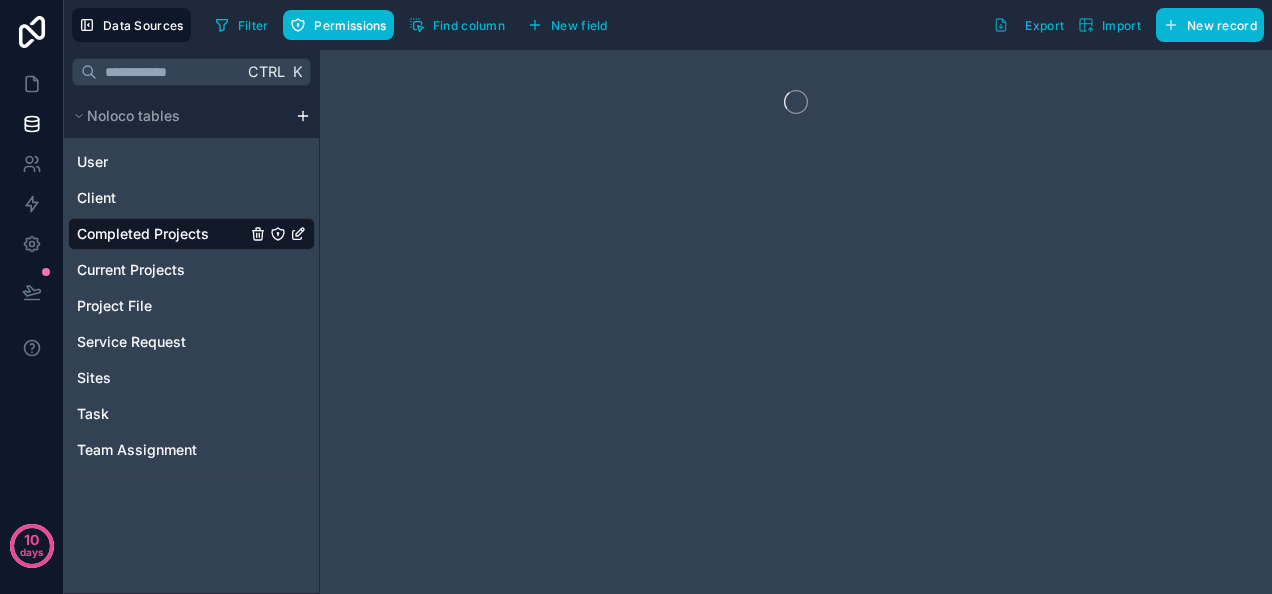 click on "Completed Projects" at bounding box center (191, 234) 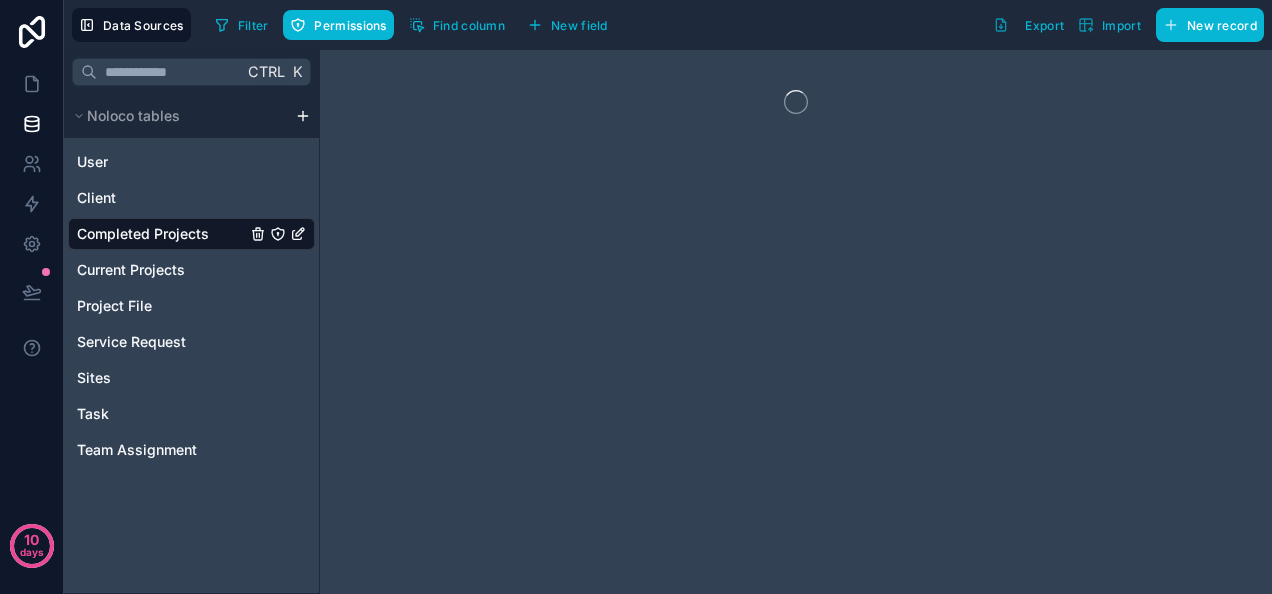 click on "Completed Projects" at bounding box center (191, 234) 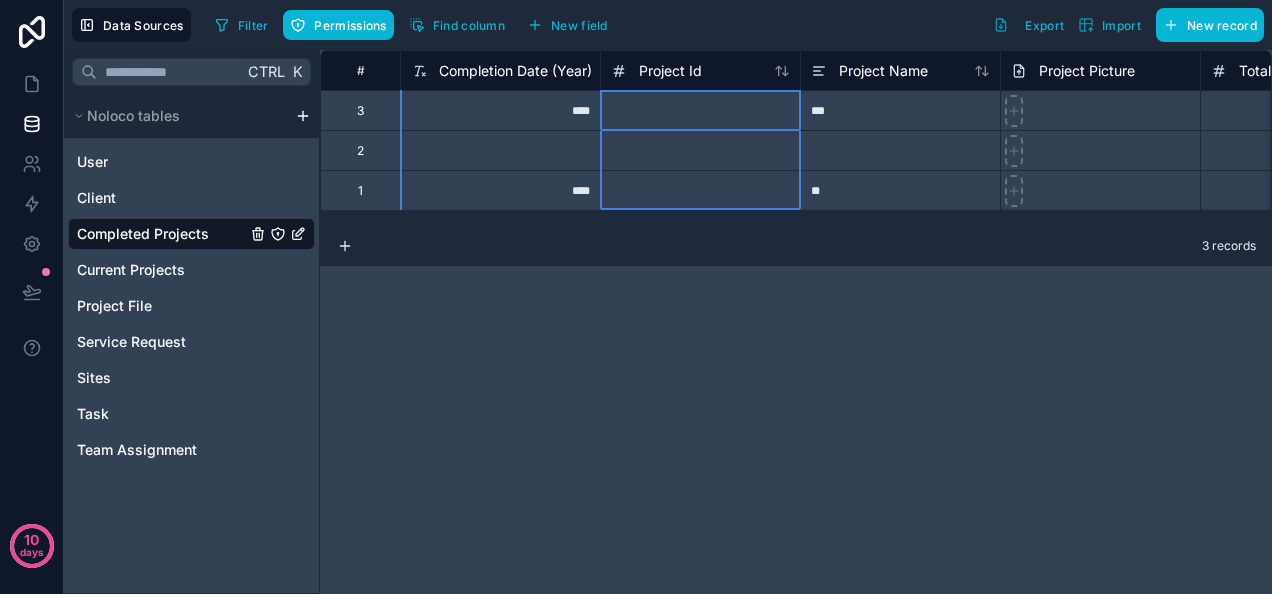 drag, startPoint x: 650, startPoint y: 69, endPoint x: 788, endPoint y: 100, distance: 141.43903 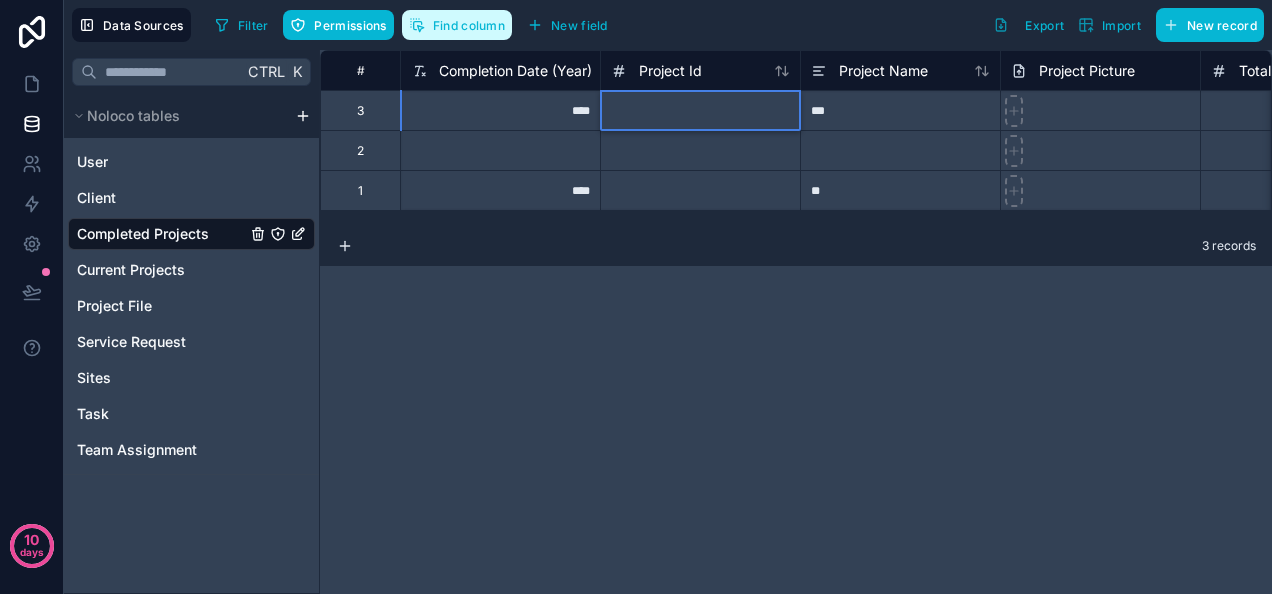click on "Find column" at bounding box center [469, 25] 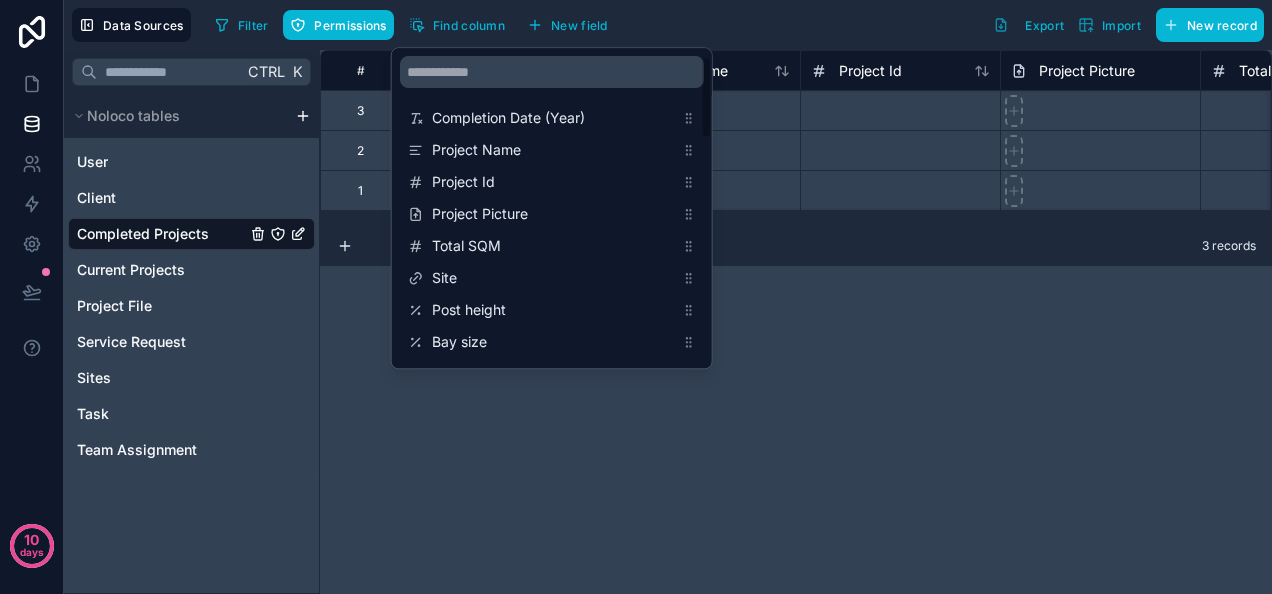 click on "**********" at bounding box center [796, 322] 